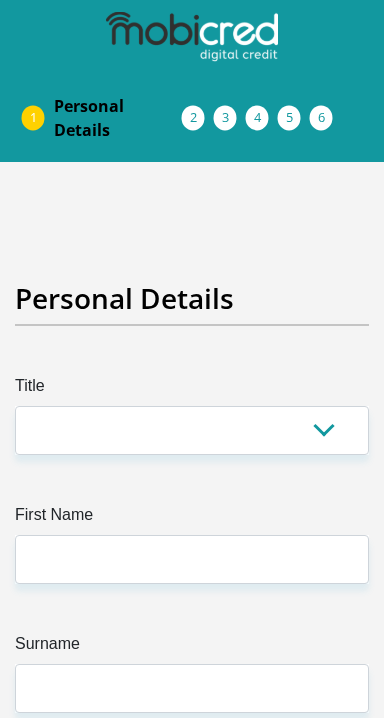 scroll, scrollTop: 0, scrollLeft: 0, axis: both 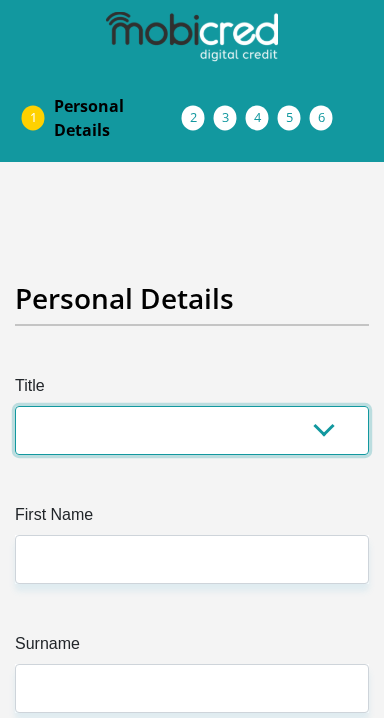 click on "Mr
Ms
Mrs
Dr
Other" at bounding box center [192, 430] 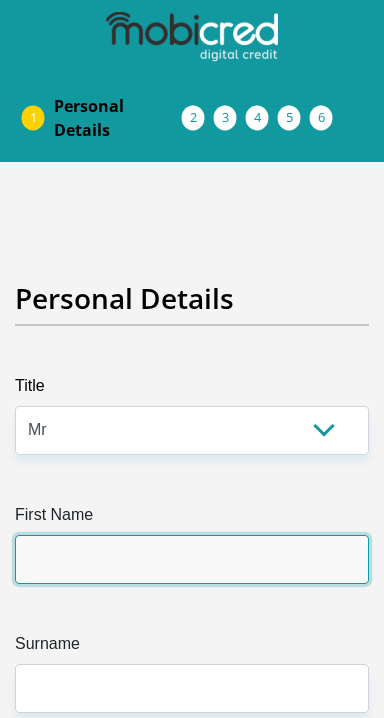 click on "First Name" at bounding box center [192, 559] 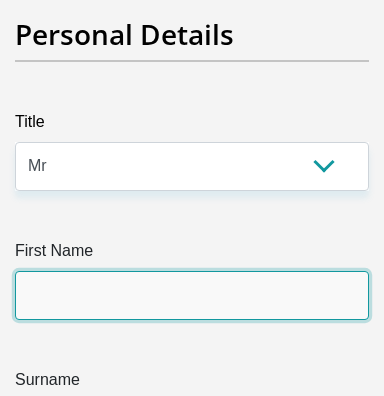 scroll, scrollTop: 425, scrollLeft: 0, axis: vertical 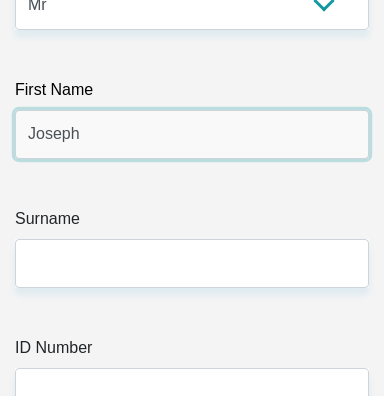 type on "Joseph" 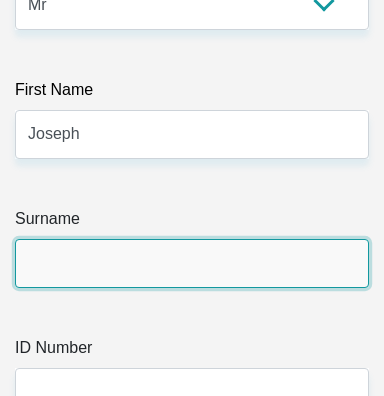 click on "Surname" at bounding box center (192, 263) 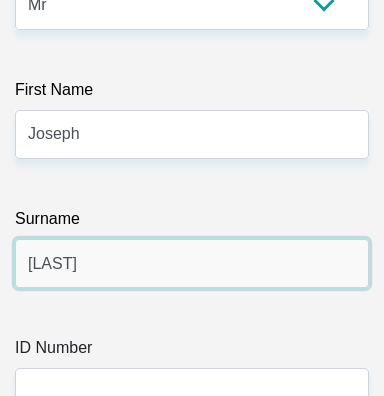 click on "Mokotto" at bounding box center [192, 263] 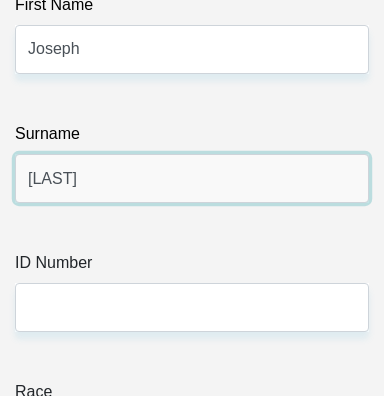 scroll, scrollTop: 516, scrollLeft: 0, axis: vertical 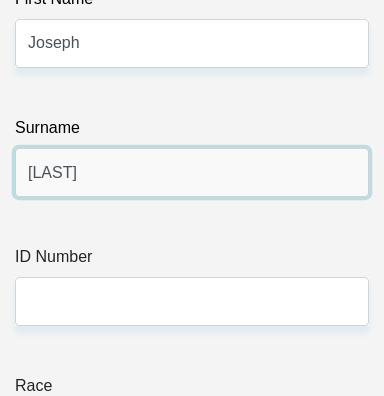 click on "Mokotto" at bounding box center [192, 172] 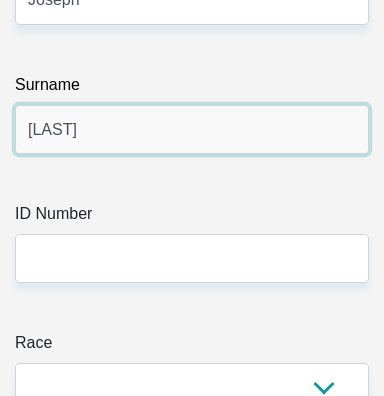 scroll, scrollTop: 566, scrollLeft: 0, axis: vertical 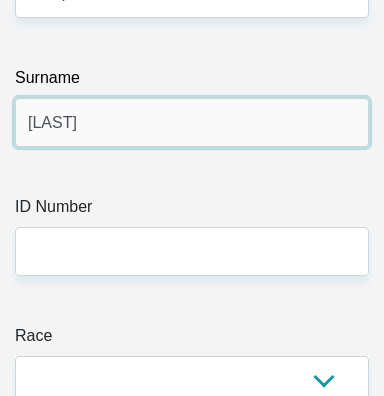 type on "Mokotto" 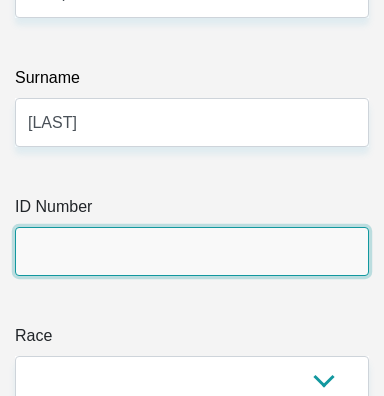 click on "ID Number" at bounding box center [192, 251] 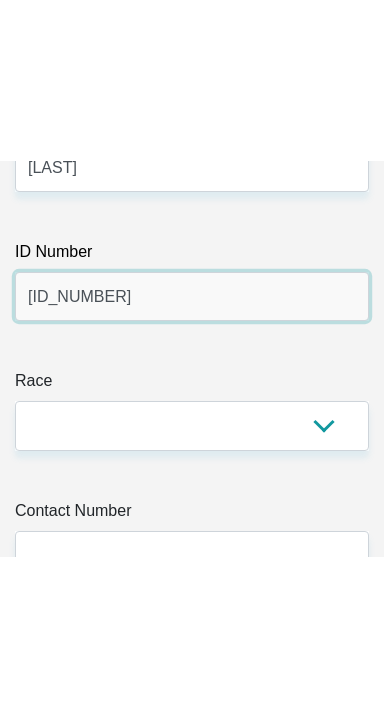 scroll, scrollTop: 683, scrollLeft: 0, axis: vertical 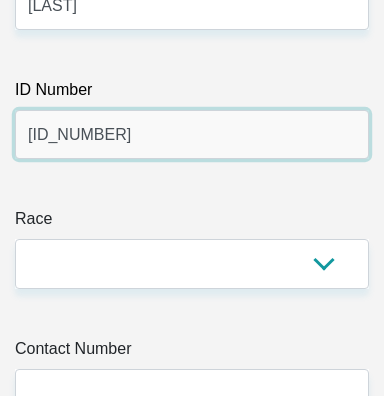 type on "7812145194081" 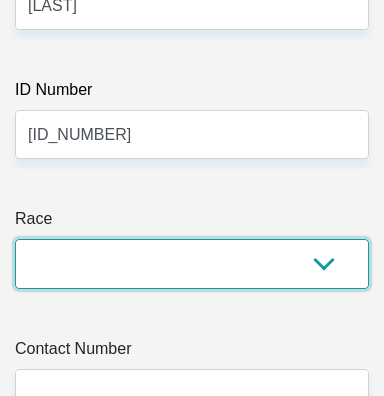click on "Black
Coloured
Indian
White
Other" at bounding box center (192, 263) 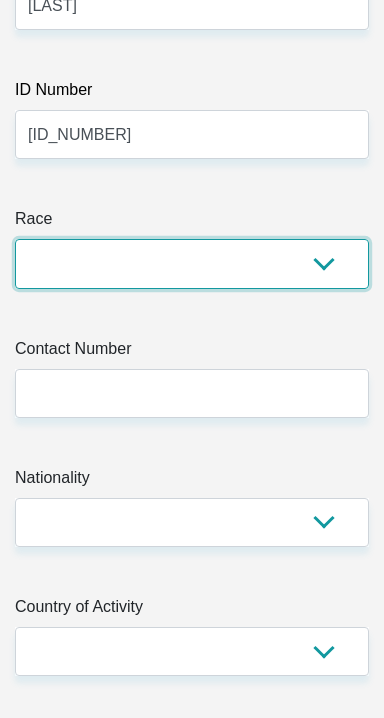 select on "2" 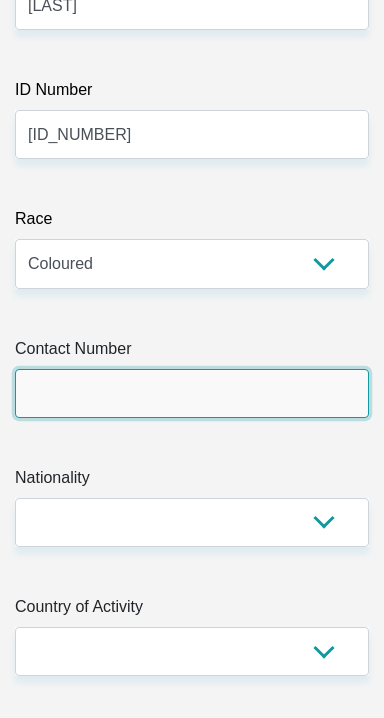 click on "Contact Number" at bounding box center (192, 393) 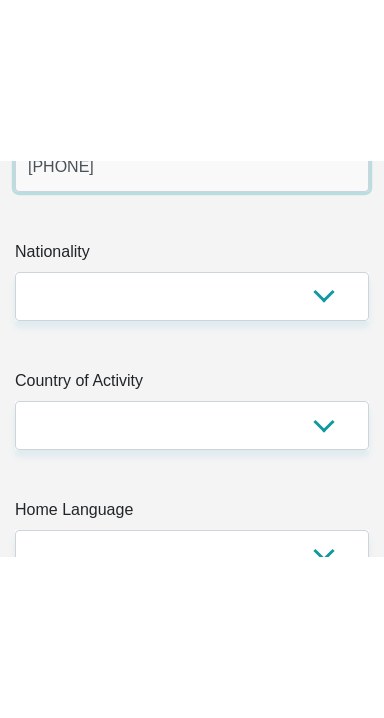 scroll, scrollTop: 1071, scrollLeft: 0, axis: vertical 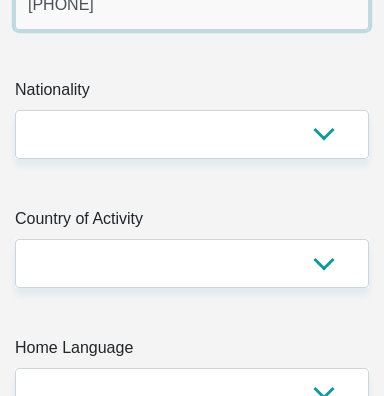 type on "0673244224" 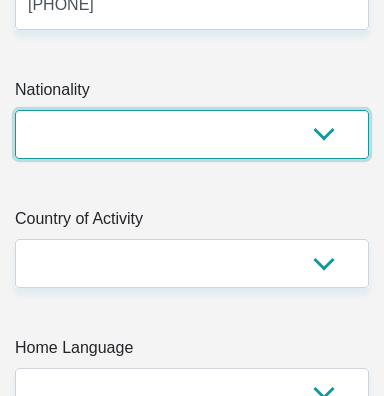 click on "South Africa
Afghanistan
Aland Islands
Albania
Algeria
America Samoa
American Virgin Islands
Andorra
Angola
Anguilla
Antarctica
Antigua and Barbuda
Argentina
Armenia
Aruba
Ascension Island
Australia
Austria
Azerbaijan
Bahamas
Bahrain
Bangladesh
Barbados
Chad" at bounding box center [192, 134] 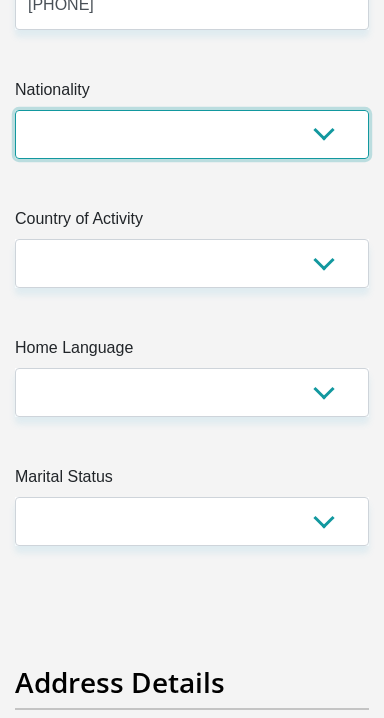 select on "ZAF" 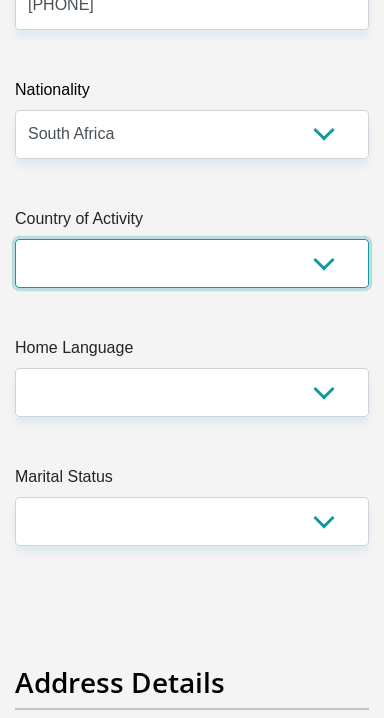 click on "South Africa
Afghanistan
Aland Islands
Albania
Algeria
America Samoa
American Virgin Islands
Andorra
Angola
Anguilla
Antarctica
Antigua and Barbuda
Argentina
Armenia
Aruba
Ascension Island
Australia
Austria
Azerbaijan
Chad" at bounding box center (192, 263) 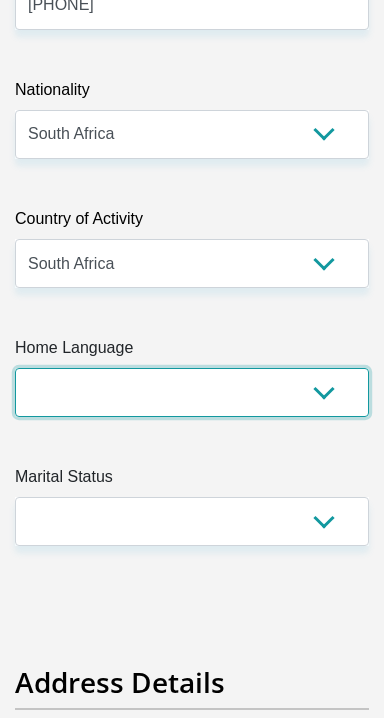 click on "Afrikaans
English
Sepedi
South Ndebele
Southern Sotho
Swati
Tsonga
Tswana
Venda
Xhosa
Zulu
Other" at bounding box center [192, 392] 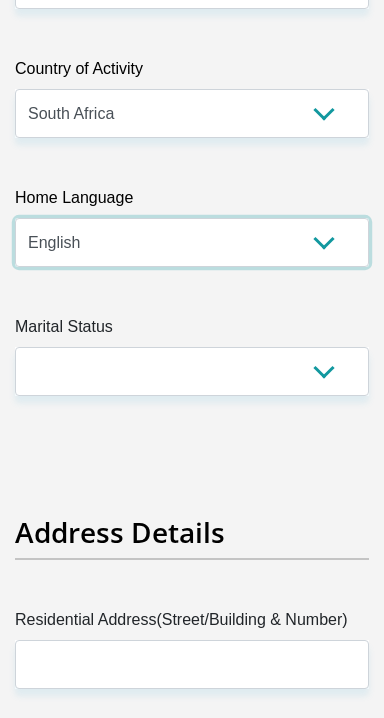 scroll, scrollTop: 1223, scrollLeft: 0, axis: vertical 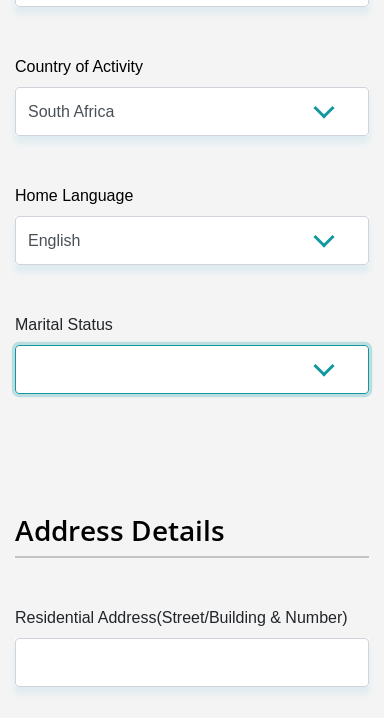 click on "Married ANC
Single
Divorced
Widowed
Married COP or Customary Law" at bounding box center [192, 369] 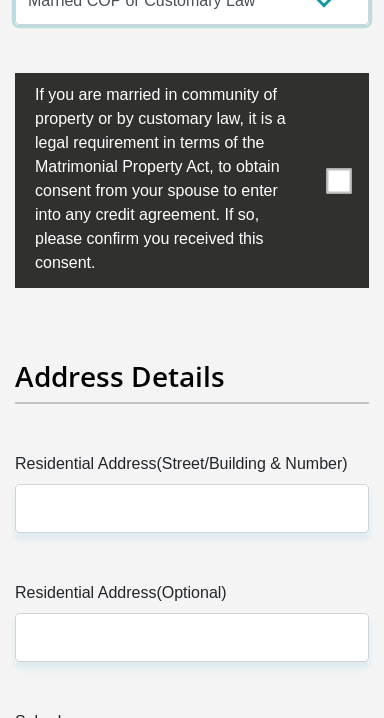 scroll, scrollTop: 1607, scrollLeft: 0, axis: vertical 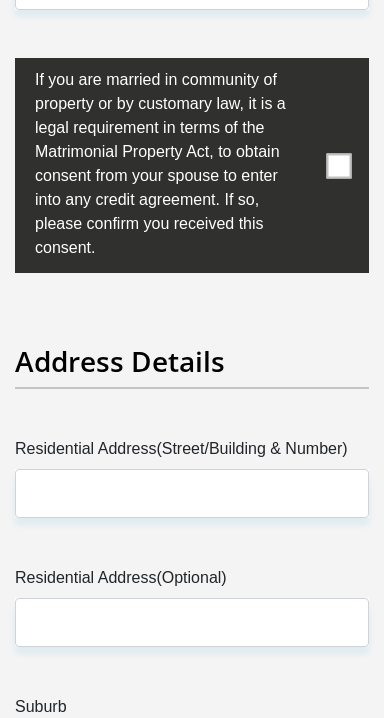 click at bounding box center [339, 165] 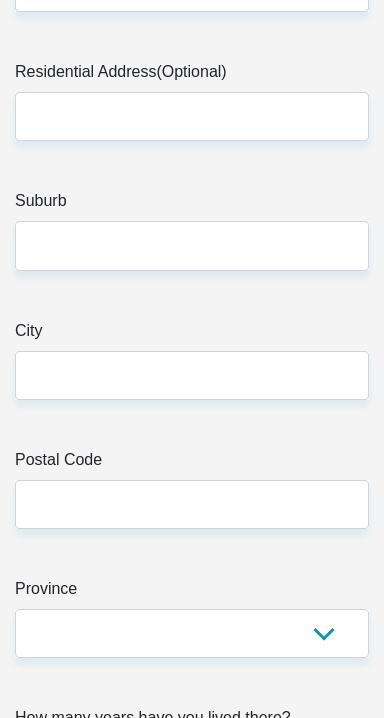 scroll, scrollTop: 2125, scrollLeft: 0, axis: vertical 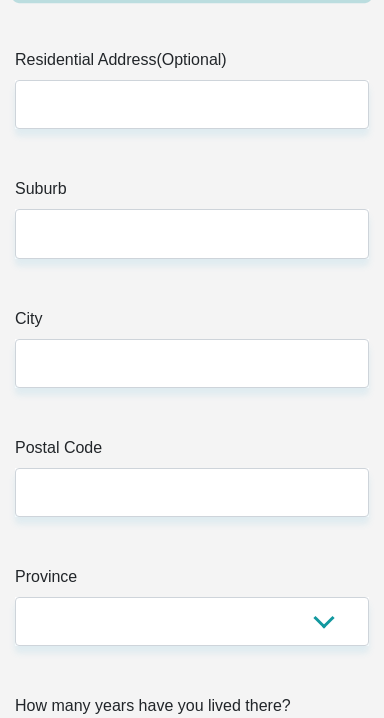 click on "Residential Address(Street/Building & Number)" at bounding box center [192, -25] 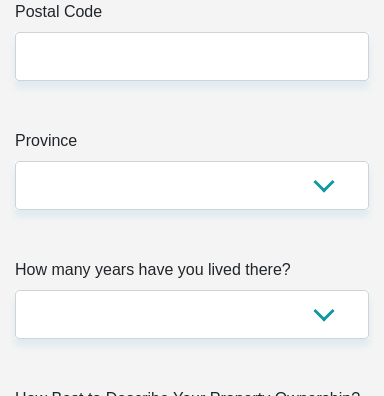 scroll, scrollTop: 2565, scrollLeft: 0, axis: vertical 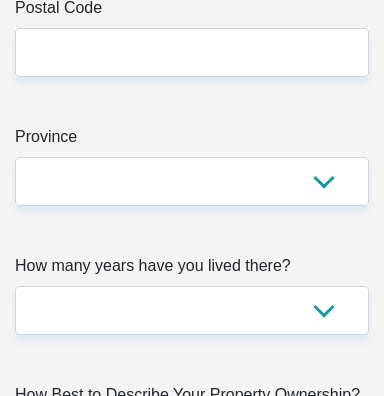 type on "1 Oorbietjie Crescent" 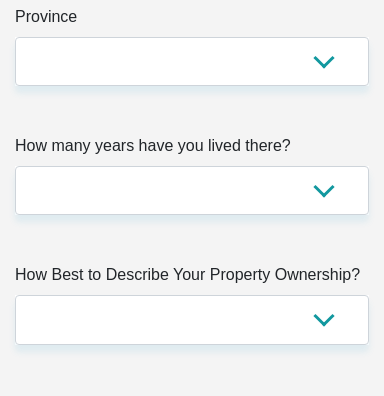 scroll, scrollTop: 2685, scrollLeft: 0, axis: vertical 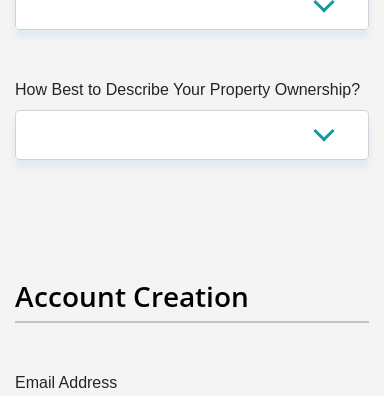 type on "Bloemfontein" 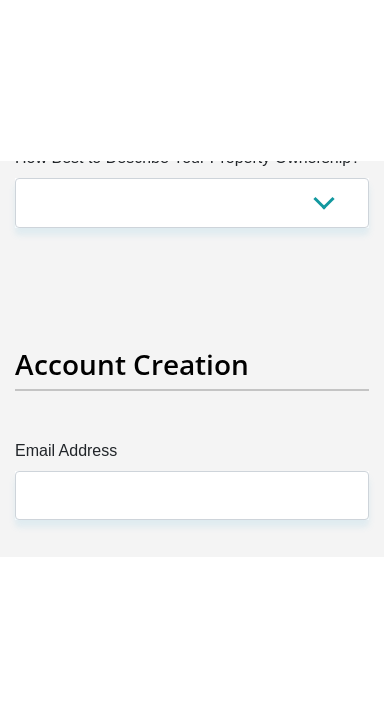 scroll, scrollTop: 2965, scrollLeft: 0, axis: vertical 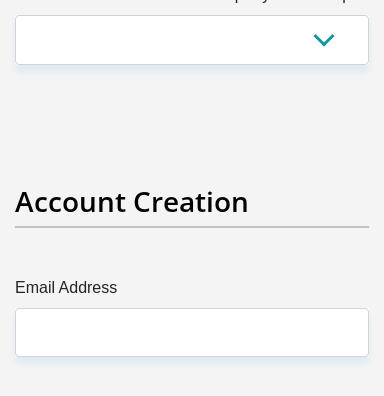 type on "9301" 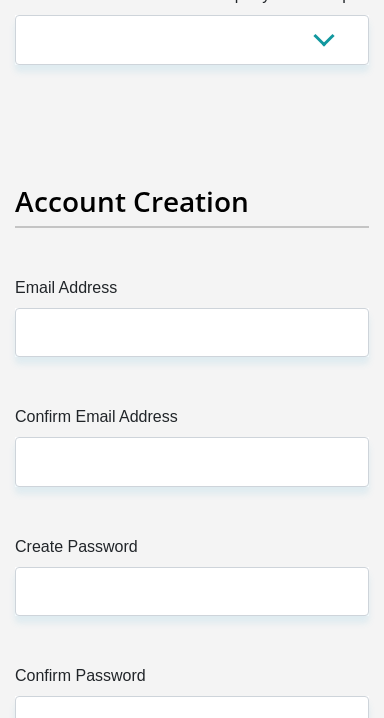 select on "Free State" 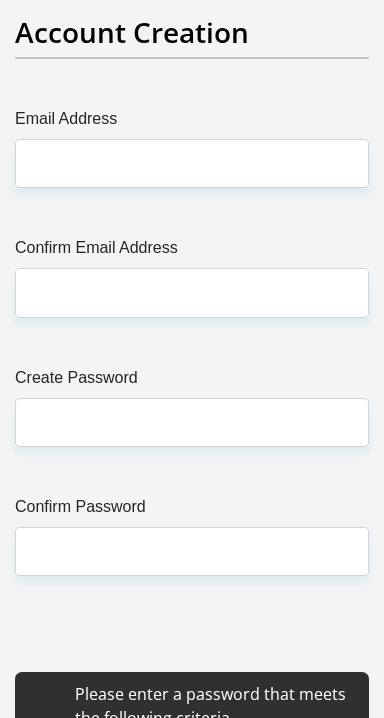 scroll, scrollTop: 3142, scrollLeft: 0, axis: vertical 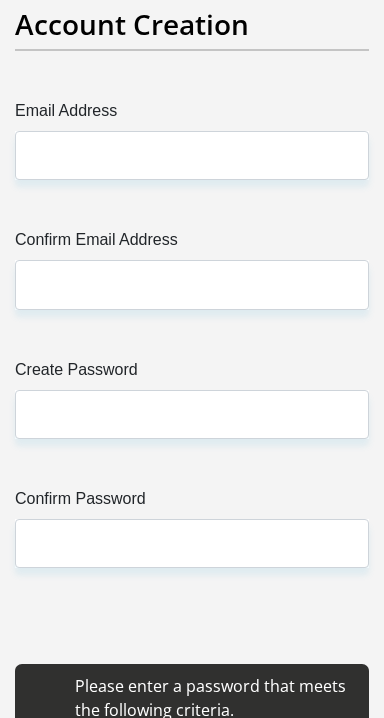 click on "Owned
Rented
Family Owned
Company Dwelling" at bounding box center [192, -138] 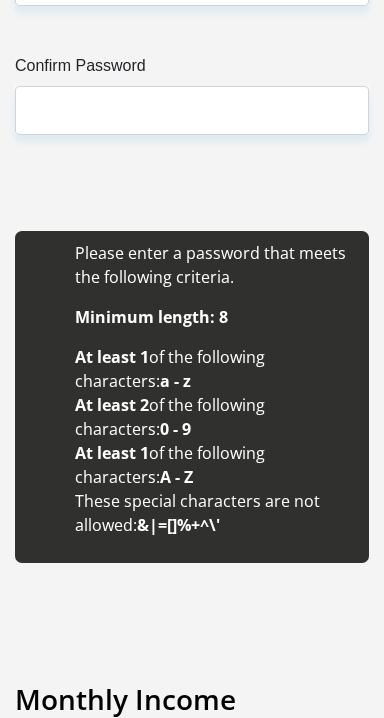 click on "Email Address" at bounding box center [192, -278] 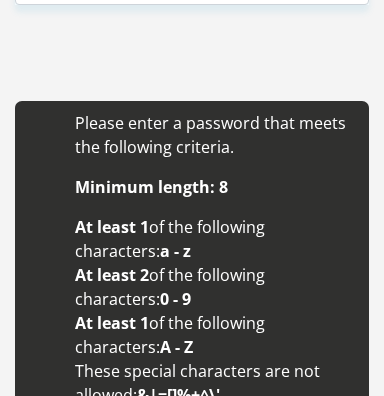 scroll, scrollTop: 3784, scrollLeft: 0, axis: vertical 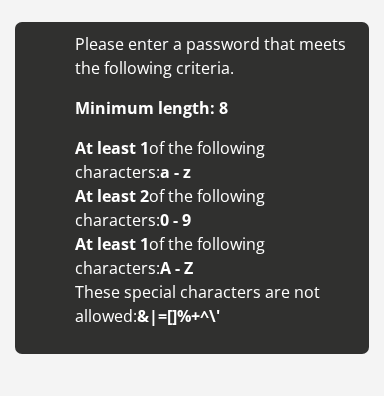 type on "J" 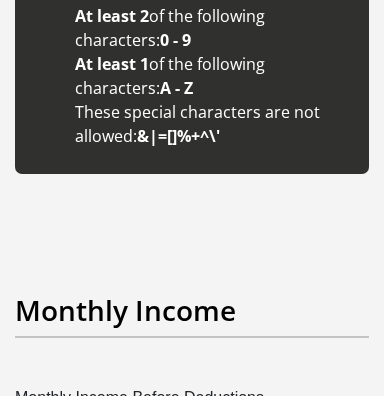 scroll, scrollTop: 3966, scrollLeft: 0, axis: vertical 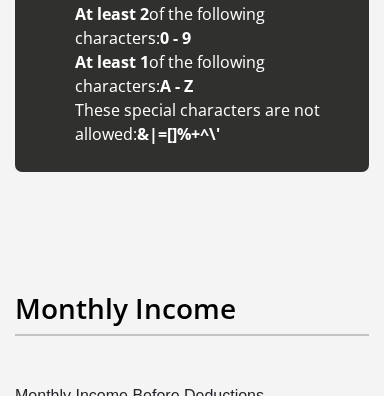 click on "Create Password" at bounding box center [192, -410] 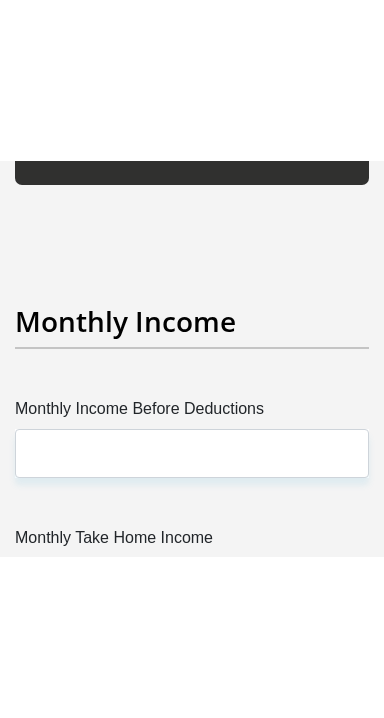 scroll, scrollTop: 4122, scrollLeft: 0, axis: vertical 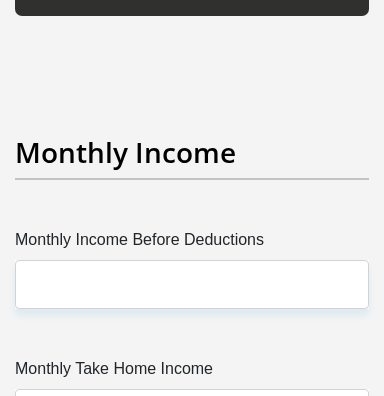 click on "Confirm Password" at bounding box center (192, -437) 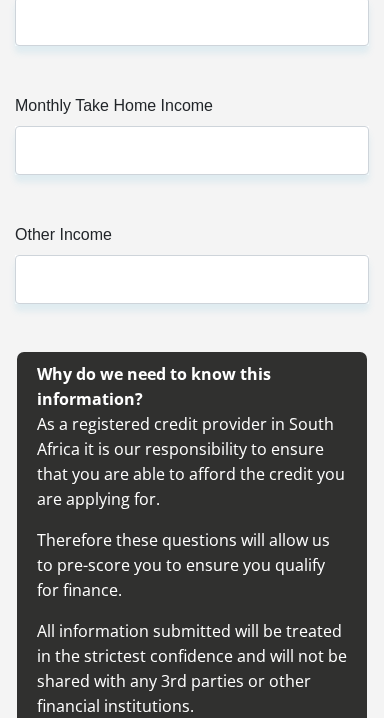 scroll, scrollTop: 4393, scrollLeft: 0, axis: vertical 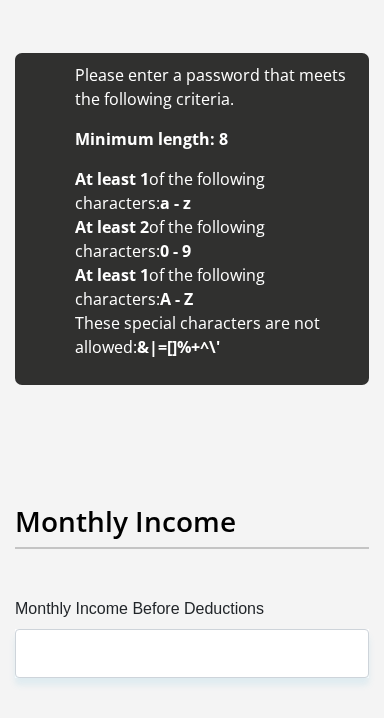 click on "Volkswagengolfgti1!" at bounding box center [192, -197] 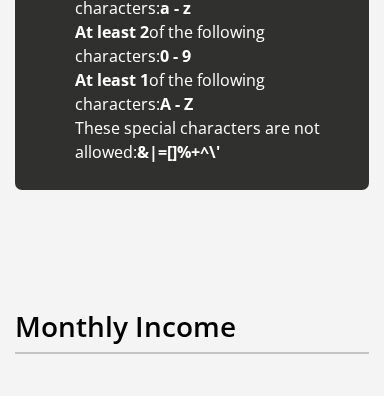 scroll, scrollTop: 4066, scrollLeft: 0, axis: vertical 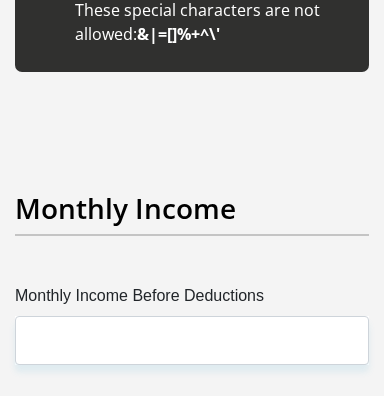 type on "Volkswagengolfgti11!" 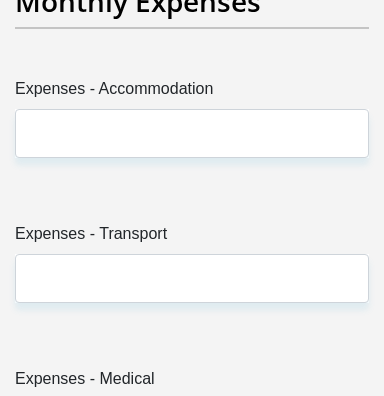 scroll, scrollTop: 5202, scrollLeft: 0, axis: vertical 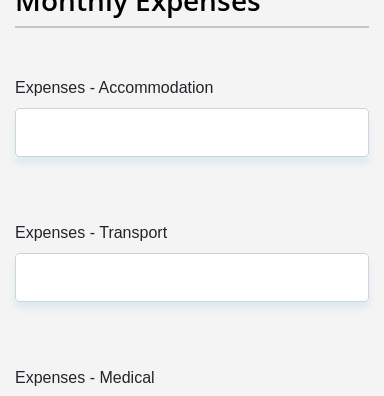 type on "Volkswagengolfgti11!" 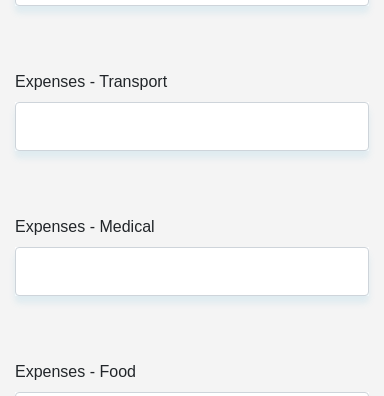 scroll, scrollTop: 5356, scrollLeft: 0, axis: vertical 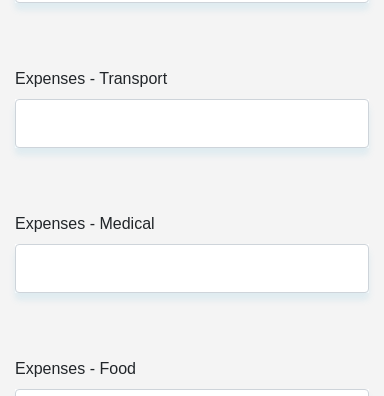 type on "48000" 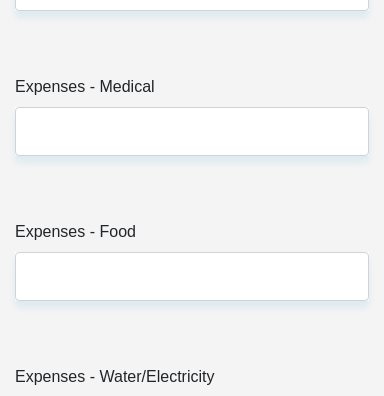 scroll, scrollTop: 5496, scrollLeft: 0, axis: vertical 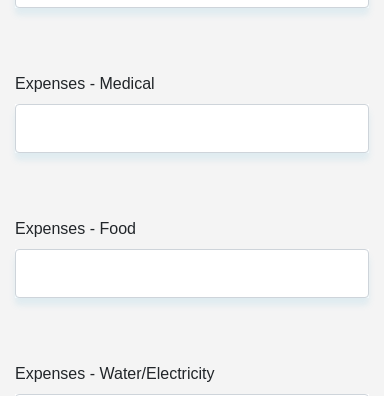 type on "28400" 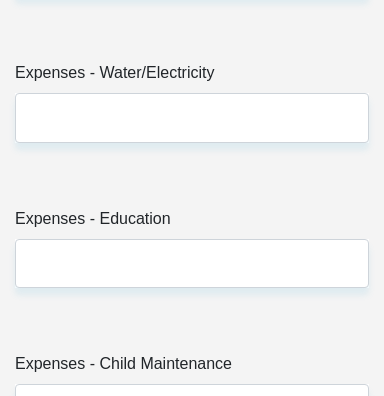 type on "0" 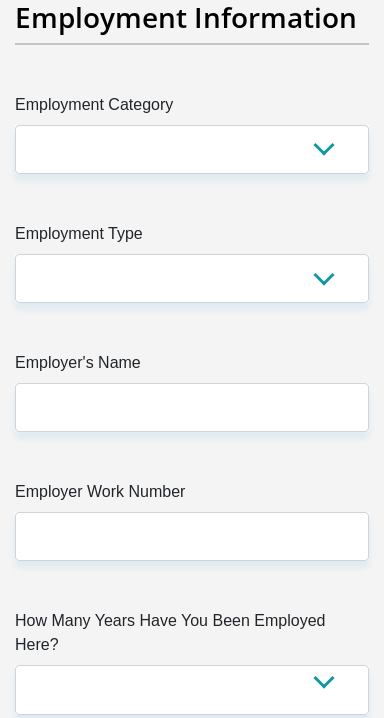 scroll, scrollTop: 6350, scrollLeft: 0, axis: vertical 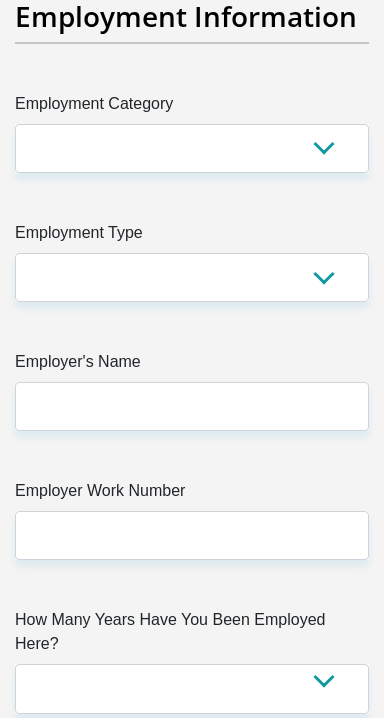 click on "Expenses - Accommodation" at bounding box center (192, -1016) 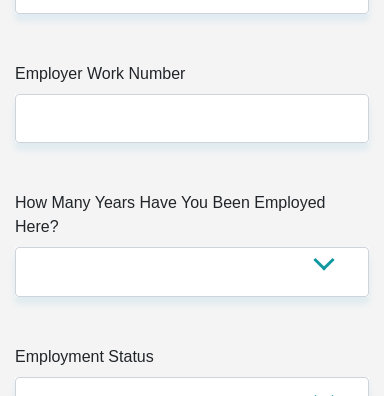 scroll, scrollTop: 6768, scrollLeft: 0, axis: vertical 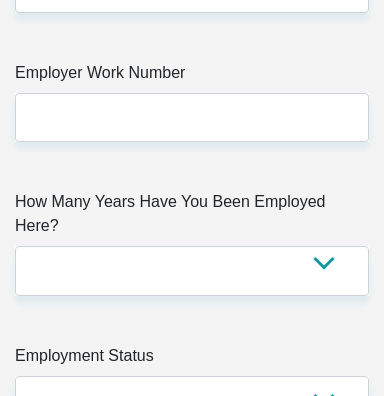 type on "2000" 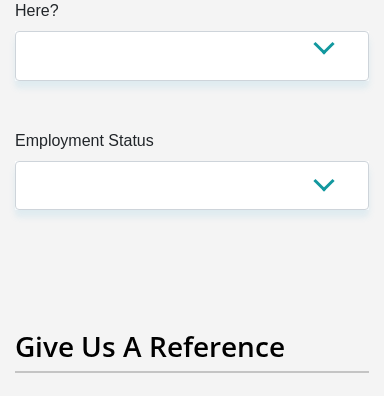 scroll, scrollTop: 6983, scrollLeft: 0, axis: vertical 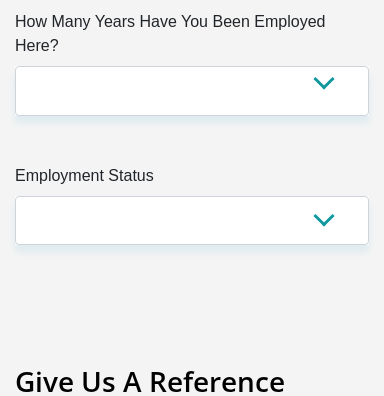 click on "Title
Mr
Ms
Mrs
Dr
Other
First Name
Joseph
Surname
Mokotto
ID Number
7812145194081
Please input valid ID number
Race
Black
Coloured
Indian
White
Other
Contact Number
0673244224
Please input valid contact number
Nationality
South Africa
Afghanistan
Aland Islands  Albania  Algeria" at bounding box center [192, -1094] 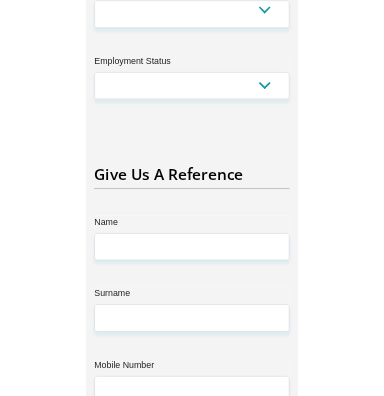 scroll, scrollTop: 7014, scrollLeft: 0, axis: vertical 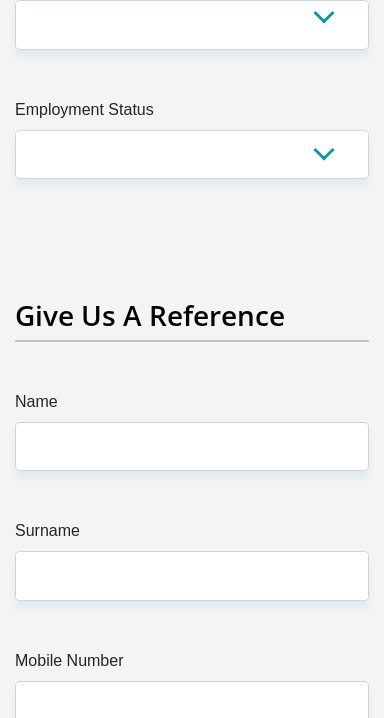 click on "3000" at bounding box center (192, -1245) 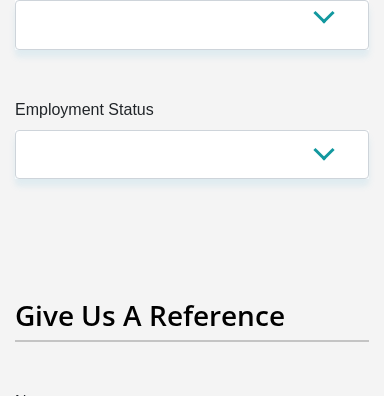 scroll, scrollTop: 7014, scrollLeft: 0, axis: vertical 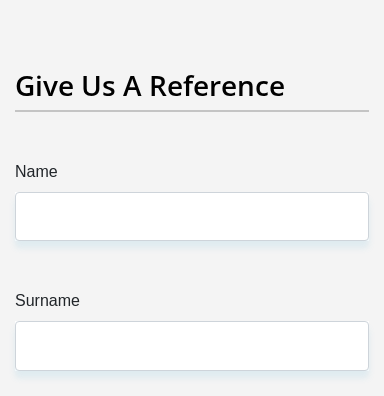type on "2000" 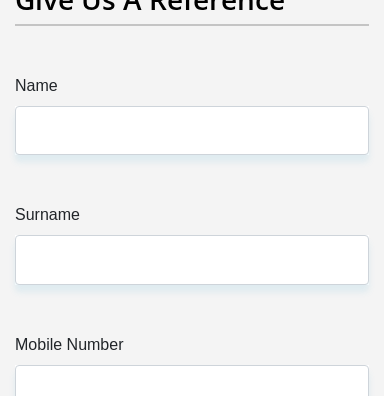 scroll, scrollTop: 7334, scrollLeft: 0, axis: vertical 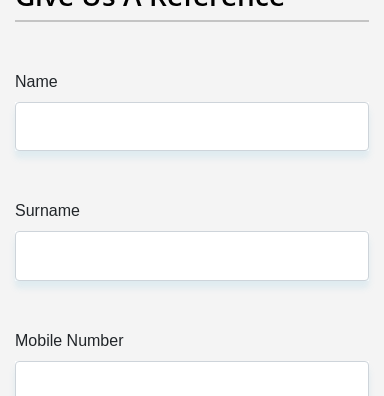 type on "1200" 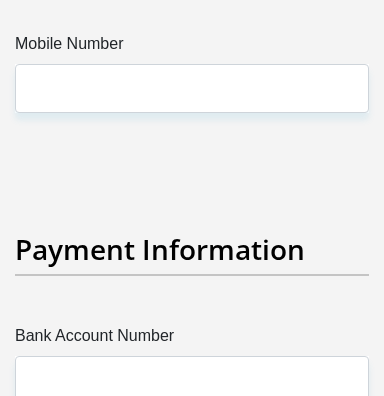 scroll, scrollTop: 7632, scrollLeft: 0, axis: vertical 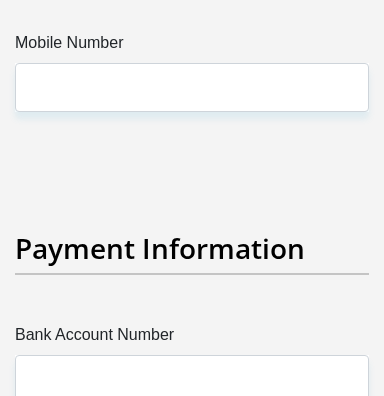 type on "0" 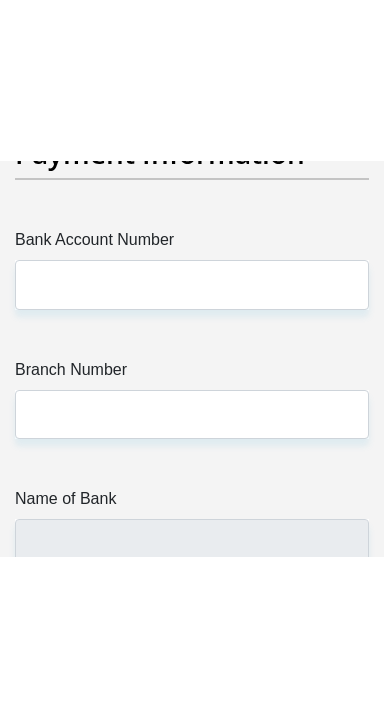 scroll, scrollTop: 7889, scrollLeft: 0, axis: vertical 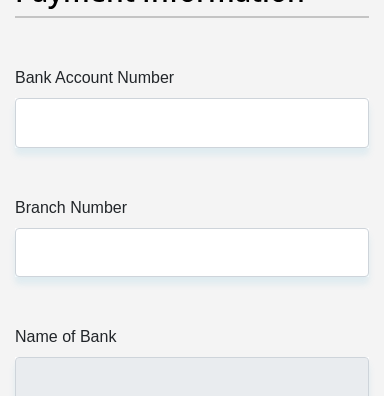 type on "0" 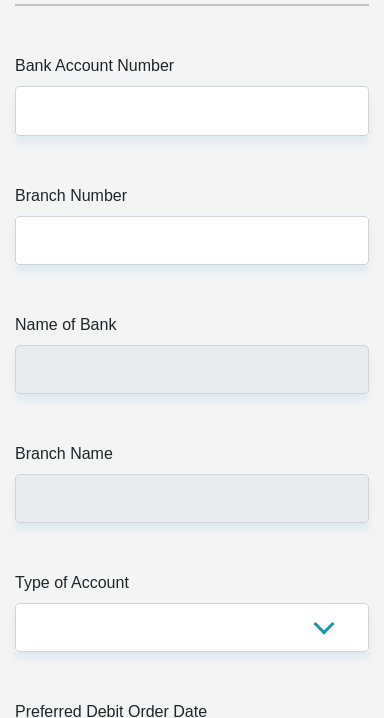 scroll, scrollTop: 7933, scrollLeft: 0, axis: vertical 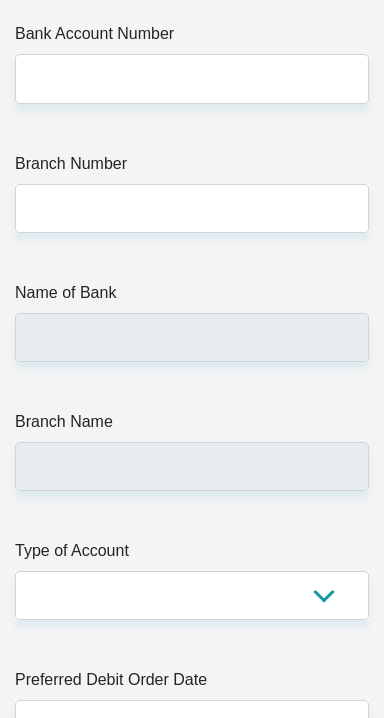 click on "AGRICULTURE
ALCOHOL & TOBACCO
CONSTRUCTION MATERIALS
METALLURGY
EQUIPMENT FOR RENEWABLE ENERGY
SPECIALIZED CONTRACTORS
CAR
GAMING (INCL. INTERNET
OTHER WHOLESALE
UNLICENSED PHARMACEUTICALS
CURRENCY EXCHANGE HOUSES
OTHER FINANCIAL INSTITUTIONS & INSURANCE
REAL ESTATE AGENTS
OIL & GAS
OTHER MATERIALS (E.G. IRON ORE)
PRECIOUS STONES & PRECIOUS METALS
POLITICAL ORGANIZATIONS
RELIGIOUS ORGANIZATIONS(NOT SECTS)
ACTI. HAVING BUSINESS DEAL WITH PUBLIC ADMINISTRATION
LAUNDROMATS" at bounding box center [192, -1435] 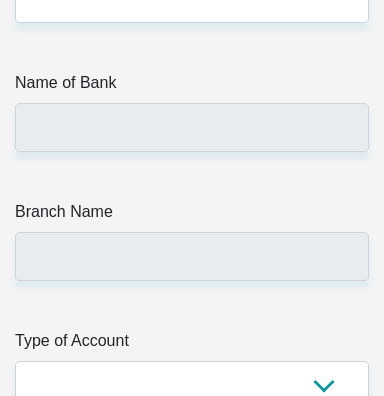 scroll, scrollTop: 8275, scrollLeft: 0, axis: vertical 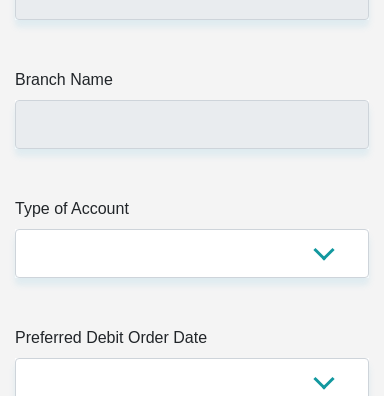 type on "FreestateEducationDepartment" 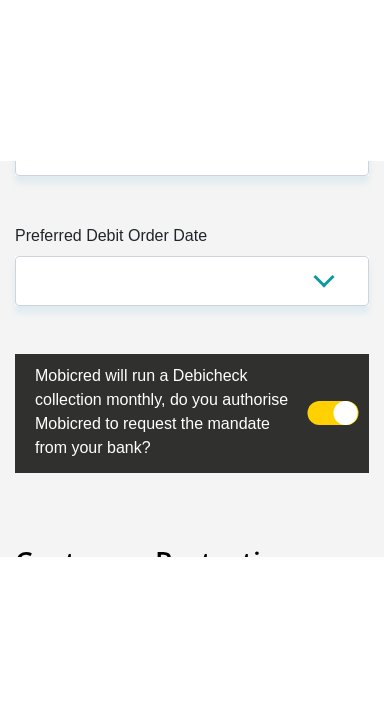 scroll, scrollTop: 8547, scrollLeft: 0, axis: vertical 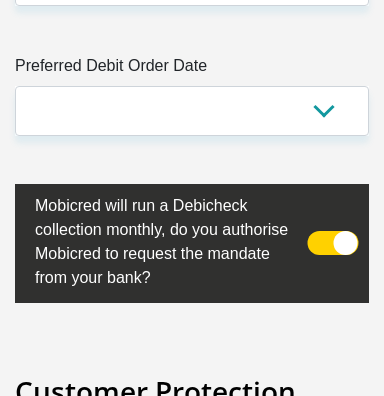 type on "0515269908" 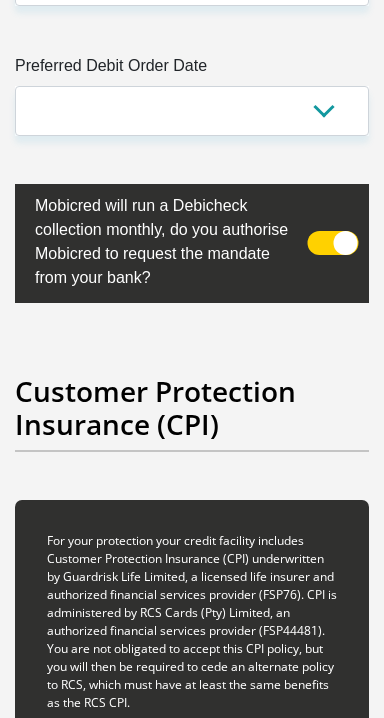 select on "48" 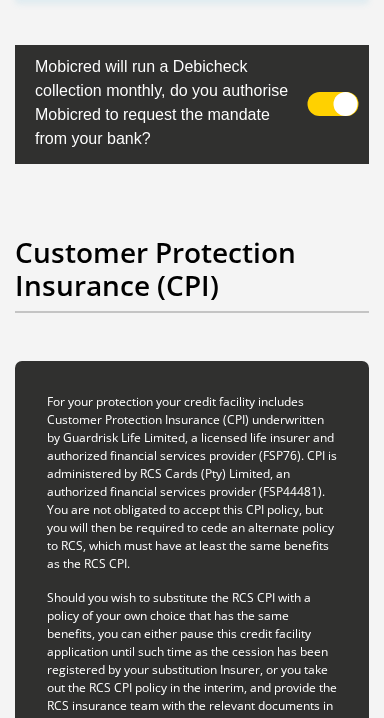 scroll, scrollTop: 8703, scrollLeft: 0, axis: vertical 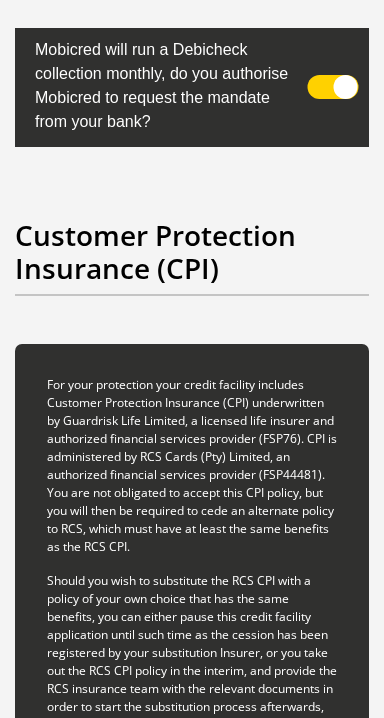 click on "Permanent/Full-time
Part-time/Casual
Contract Worker
Self-Employed
Housewife
Retired
Student
Medically Boarded
Disability
Unemployed" at bounding box center (192, -1535) 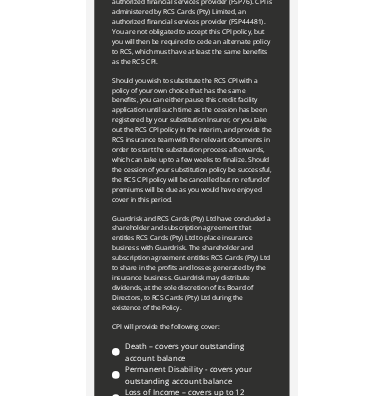 scroll, scrollTop: 9135, scrollLeft: 0, axis: vertical 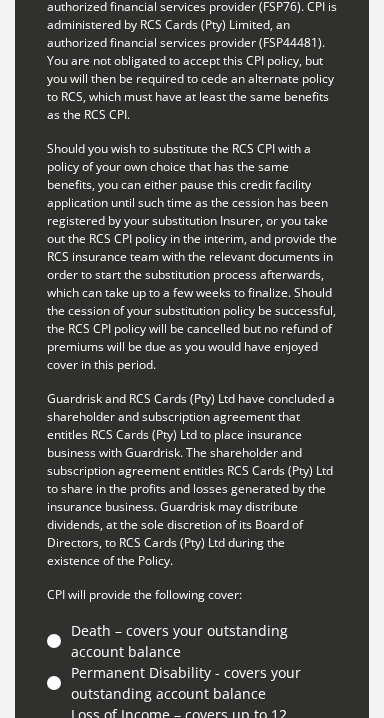 click on "Name" at bounding box center (192, -1675) 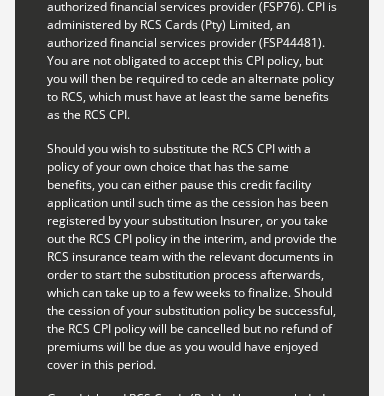 type on "Jennifer" 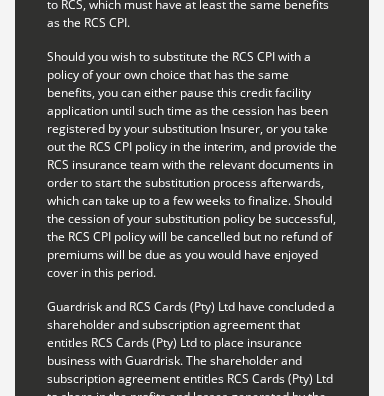 scroll, scrollTop: 9229, scrollLeft: 0, axis: vertical 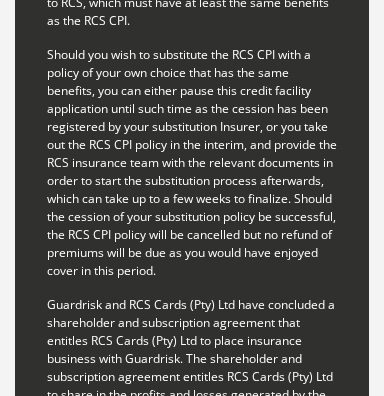 type on "Styles" 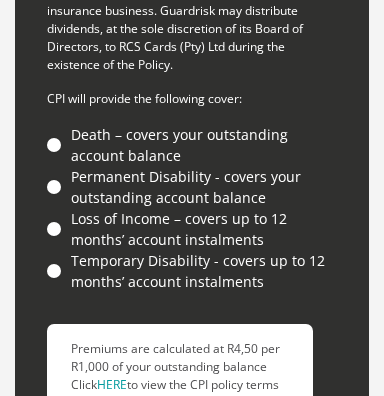 scroll, scrollTop: 9657, scrollLeft: 0, axis: vertical 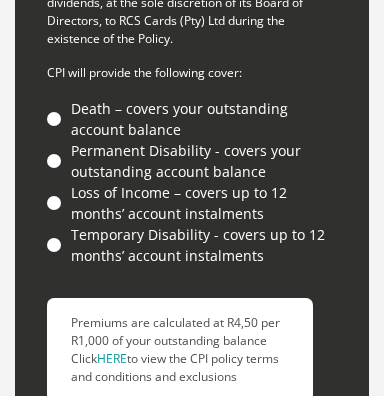 type on "0827908808" 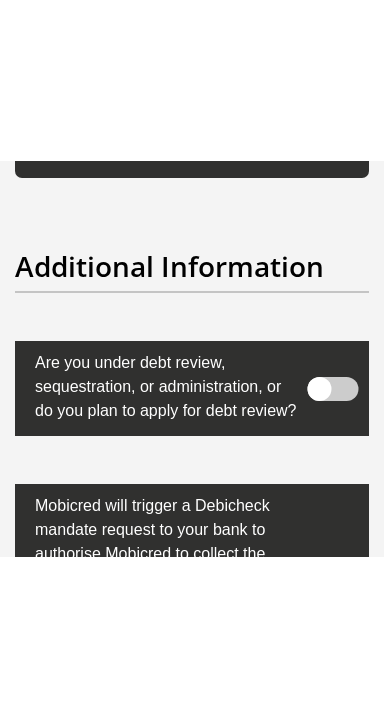 scroll, scrollTop: 10407, scrollLeft: 0, axis: vertical 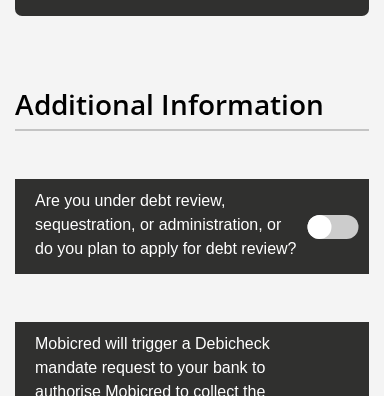 click on "Mobicred will run a Debicheck collection monthly,
do you authorise Mobicred to request the mandate from your bank?" at bounding box center (156, -1621) 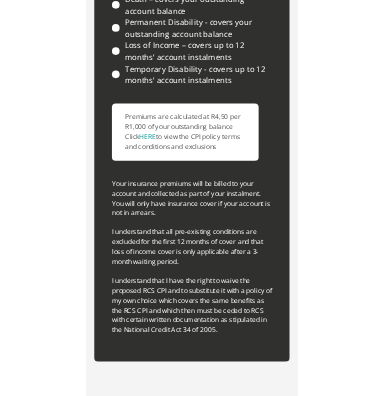 scroll, scrollTop: 9766, scrollLeft: 0, axis: vertical 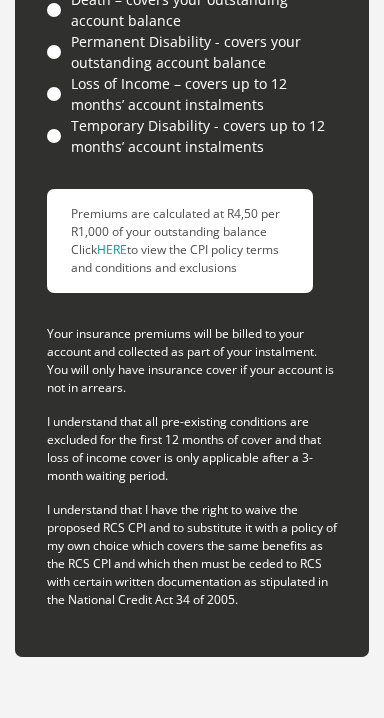 click on "Bank Account Number" at bounding box center [192, -1755] 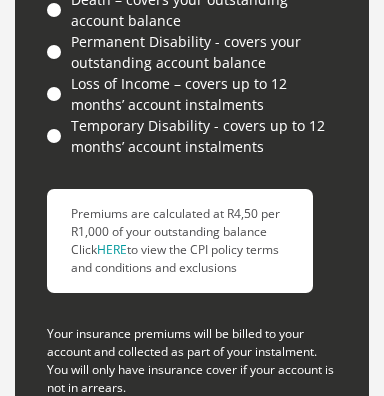paste on "2333894144" 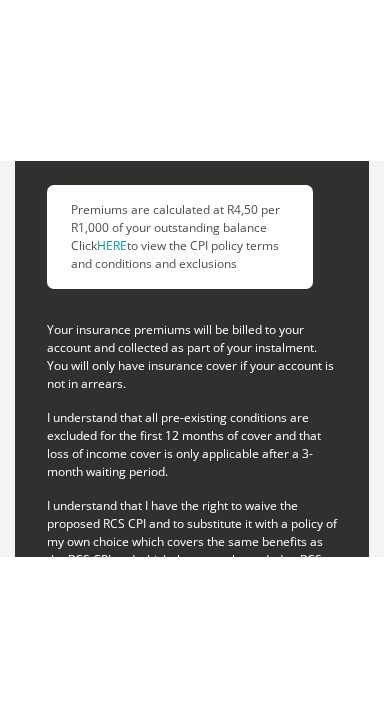 scroll, scrollTop: 9932, scrollLeft: 0, axis: vertical 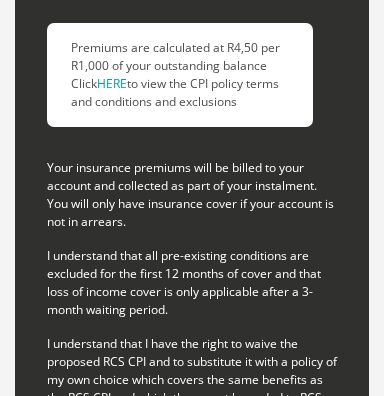 type on "470010" 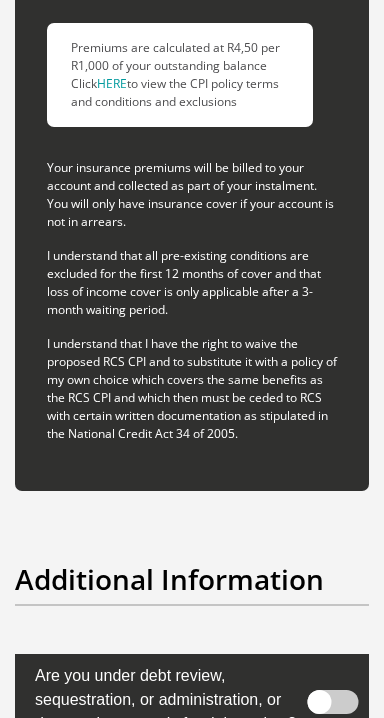 type on "CAPITEC BANK LIMITED" 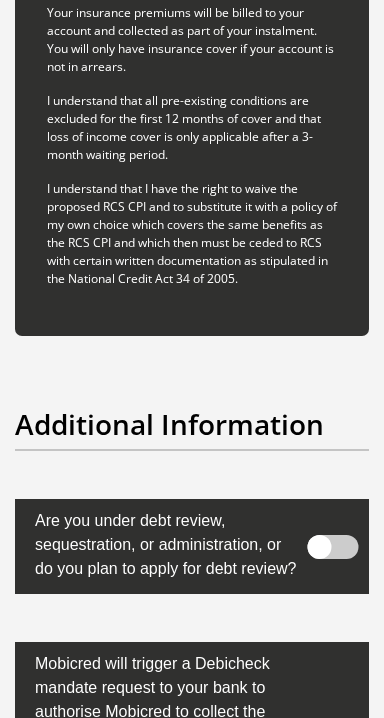scroll, scrollTop: 10087, scrollLeft: 0, axis: vertical 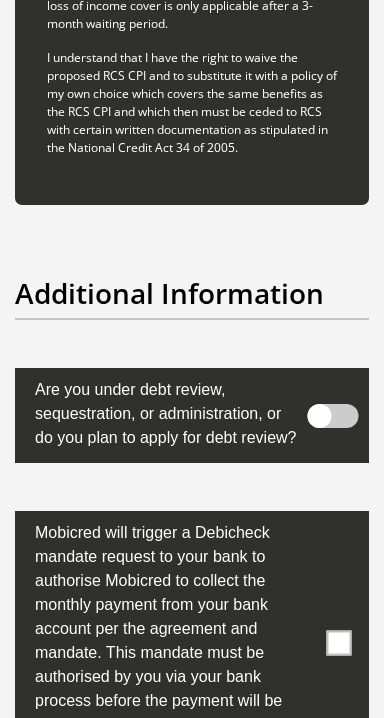 click on "1st
2nd
3rd
4th
5th
7th
18th
19th
20th
21st
22nd
23rd
24th
25th
26th
27th
28th
29th
30th" at bounding box center (192, -1561) 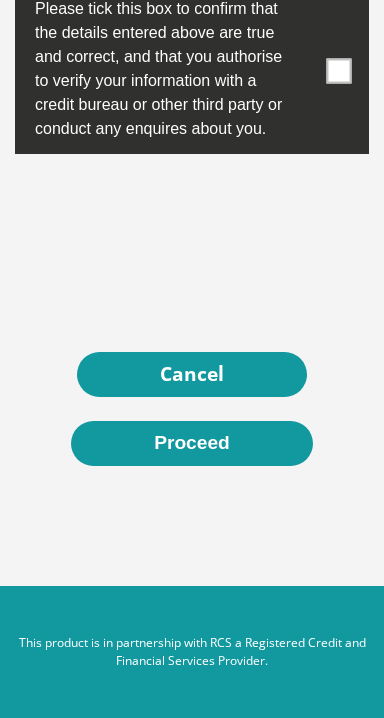 scroll, scrollTop: 12633, scrollLeft: 0, axis: vertical 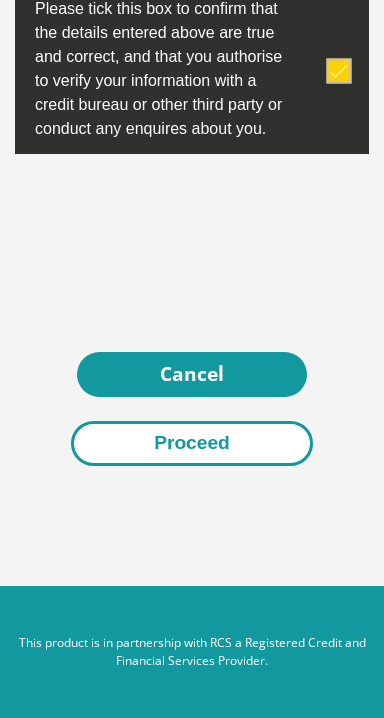 click on "Proceed" at bounding box center (192, 443) 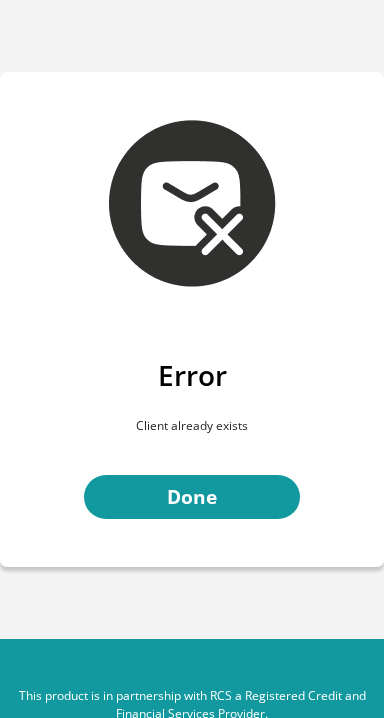 scroll, scrollTop: 0, scrollLeft: 0, axis: both 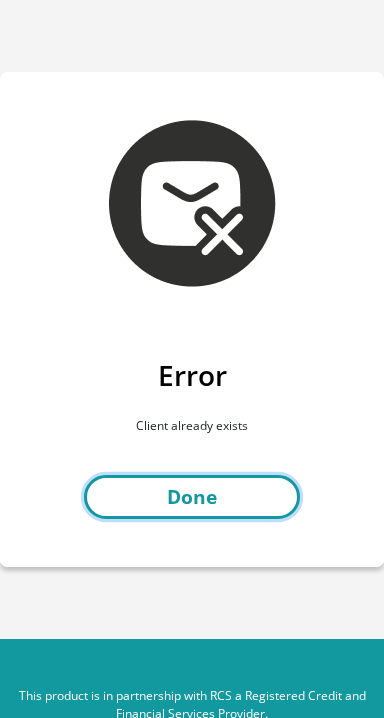 click on "Done" at bounding box center (192, 497) 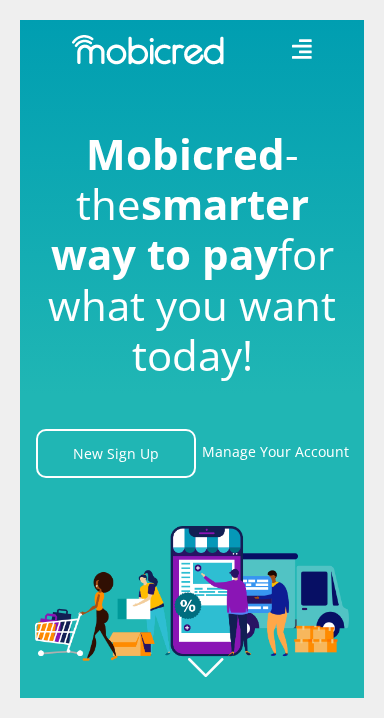 scroll, scrollTop: 0, scrollLeft: 0, axis: both 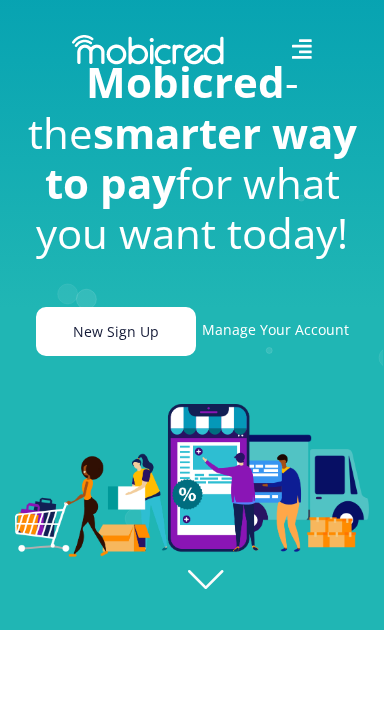 click on "New Sign Up" at bounding box center [116, 331] 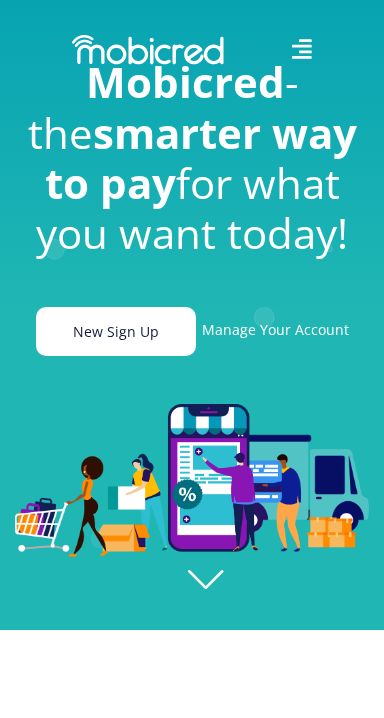 scroll, scrollTop: 0, scrollLeft: 1536, axis: horizontal 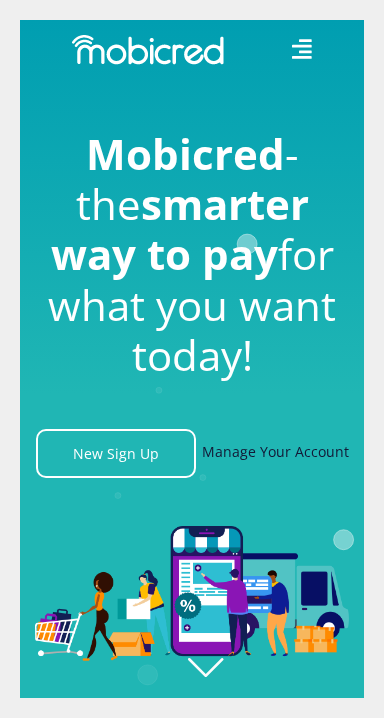 click on "Manage Your Account" at bounding box center (275, 453) 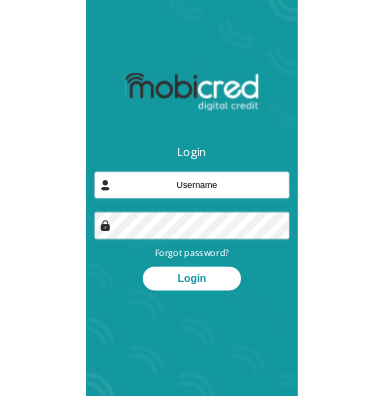 scroll, scrollTop: 0, scrollLeft: 0, axis: both 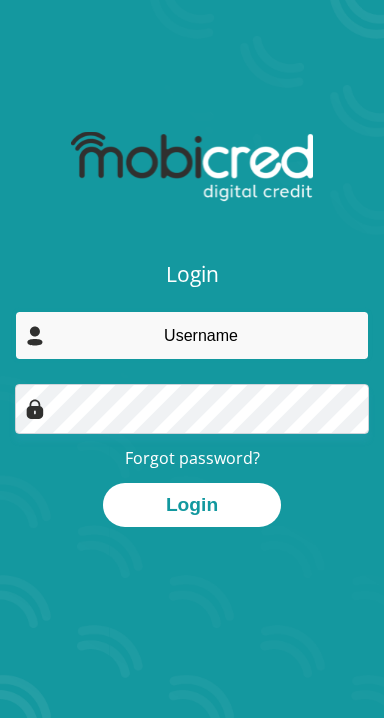 click at bounding box center (192, 335) 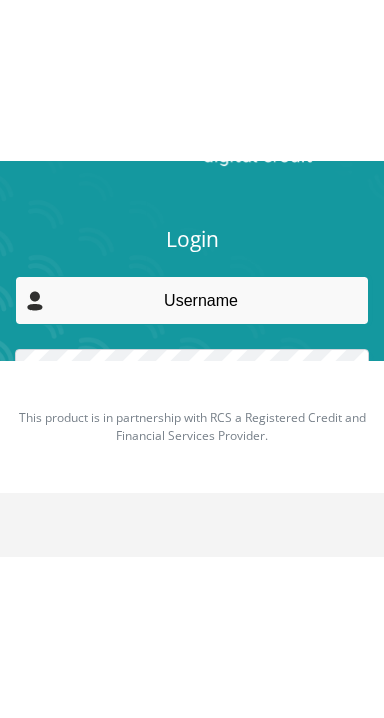 scroll, scrollTop: 177, scrollLeft: 0, axis: vertical 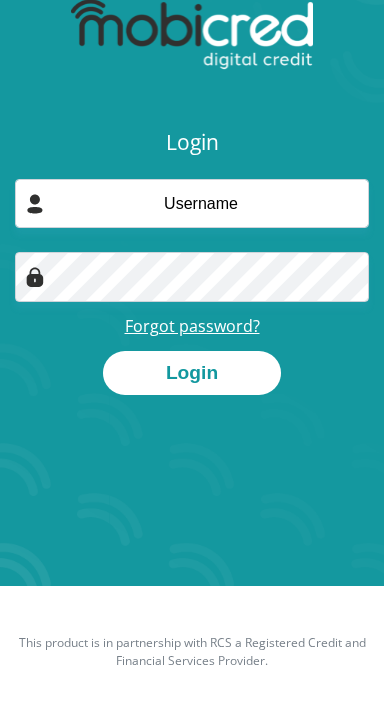 click on "Forgot password?" at bounding box center [192, 326] 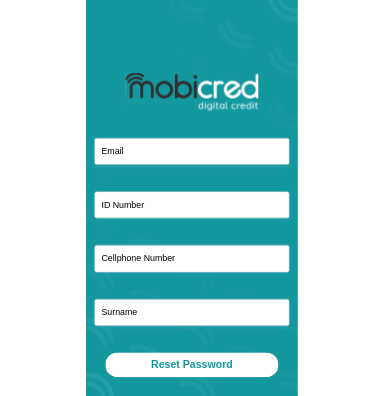 scroll, scrollTop: 0, scrollLeft: 0, axis: both 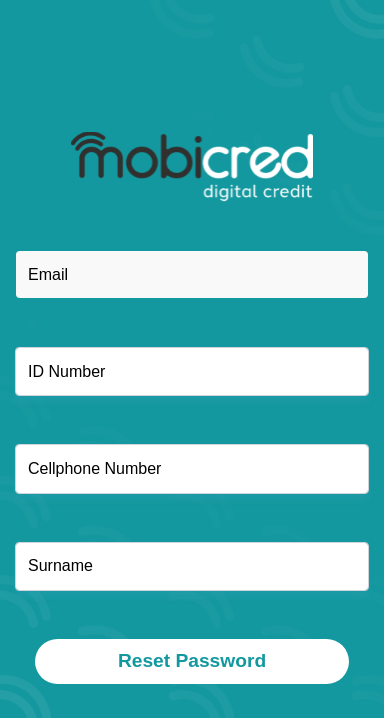 click at bounding box center (192, 274) 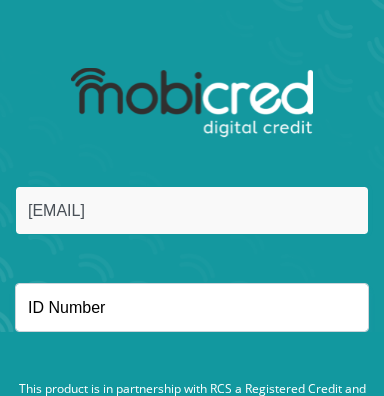 scroll, scrollTop: 65, scrollLeft: 0, axis: vertical 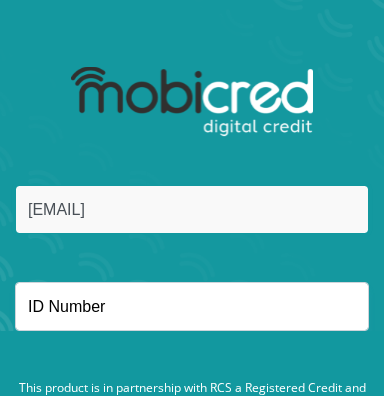 type on "[EMAIL_PREFIX]@[DOMAIN]" 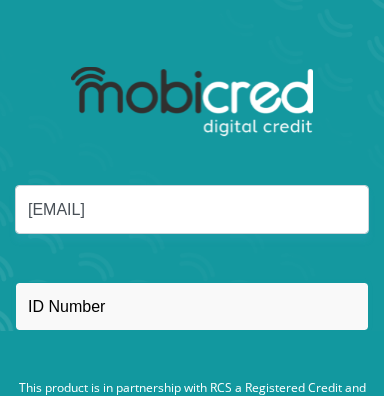 click at bounding box center [192, 306] 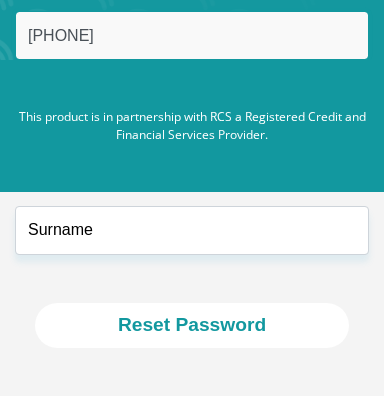 scroll, scrollTop: 392, scrollLeft: 0, axis: vertical 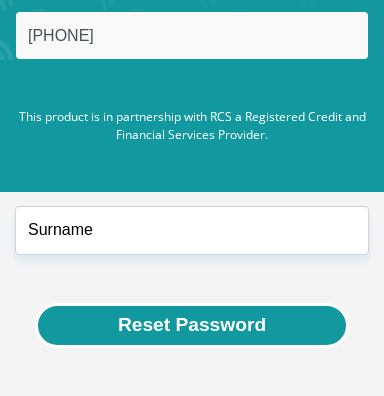 type on "7812145194081" 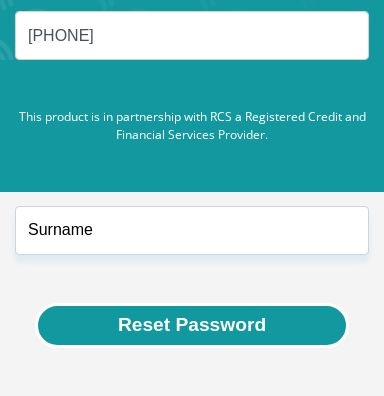 click on "Reset Password" at bounding box center (192, 325) 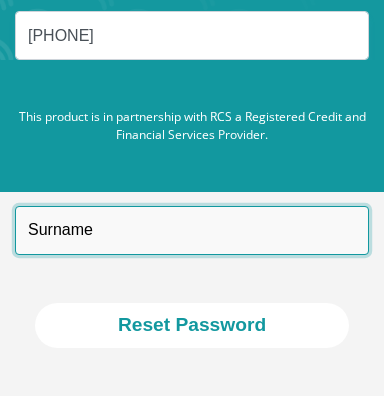click at bounding box center [192, 230] 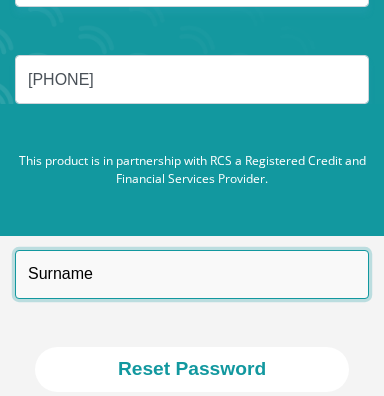 scroll, scrollTop: 392, scrollLeft: 0, axis: vertical 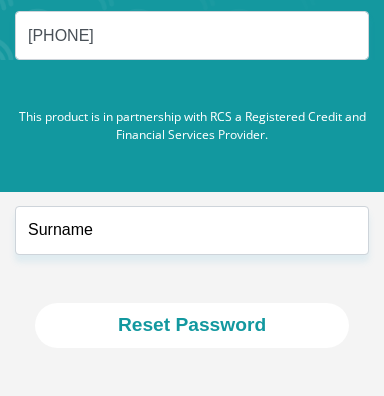 click on "This product is in partnership with RCS a Registered Credit and Financial Services Provider." at bounding box center (192, 126) 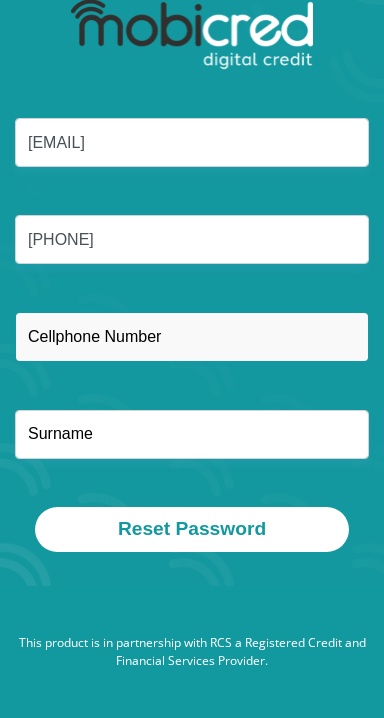 click at bounding box center (192, 336) 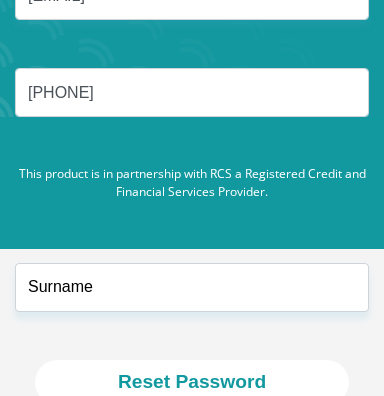 scroll, scrollTop: 392, scrollLeft: 0, axis: vertical 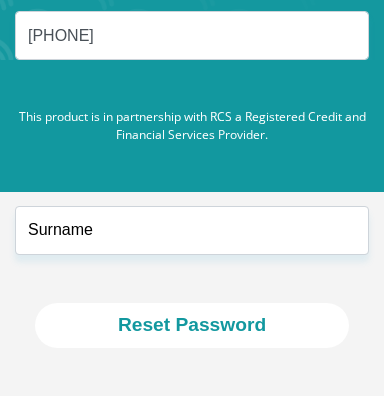 type on "0673244224" 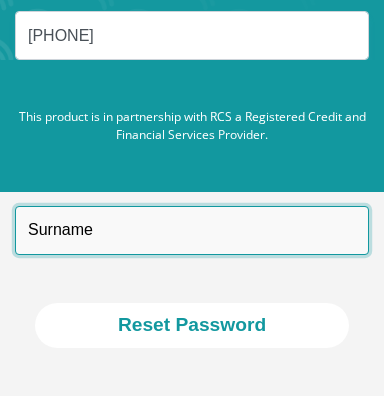 click at bounding box center (192, 230) 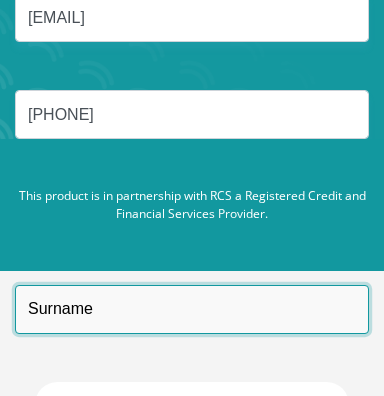 scroll, scrollTop: 392, scrollLeft: 0, axis: vertical 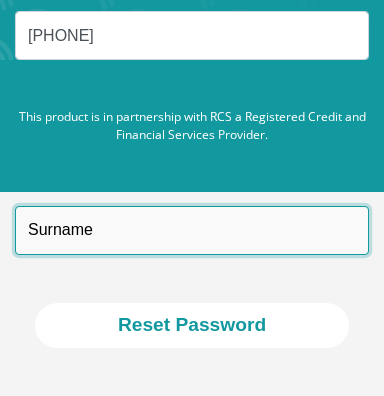 click at bounding box center [192, 230] 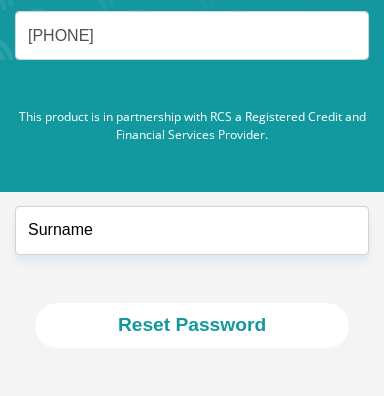 click on "This product is in partnership with RCS a Registered Credit and Financial Services Provider." at bounding box center (192, 126) 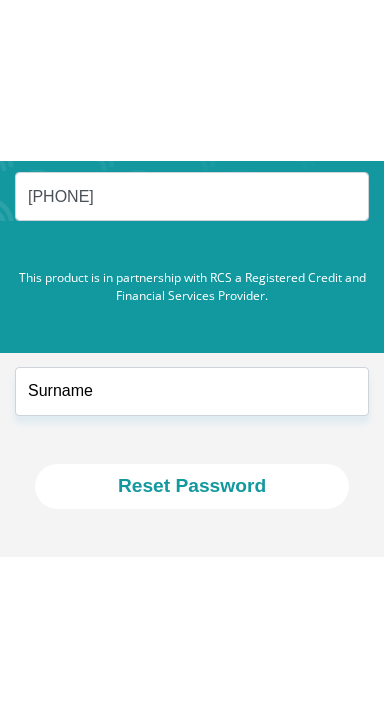 scroll, scrollTop: 177, scrollLeft: 0, axis: vertical 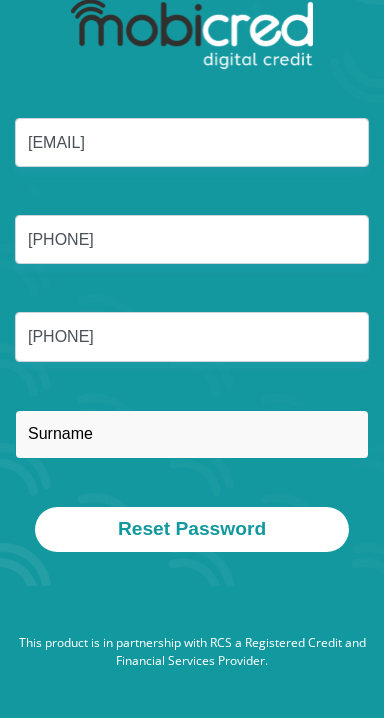 click at bounding box center [192, 434] 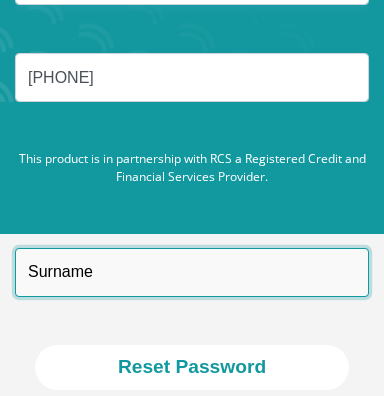 scroll, scrollTop: 368, scrollLeft: 0, axis: vertical 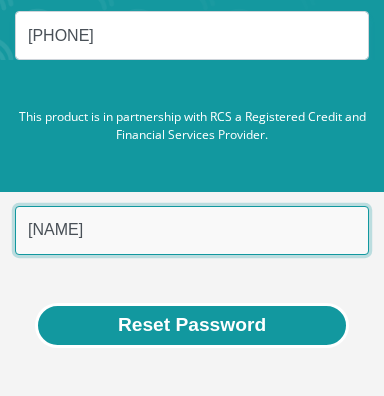 type on "MOKOTTO" 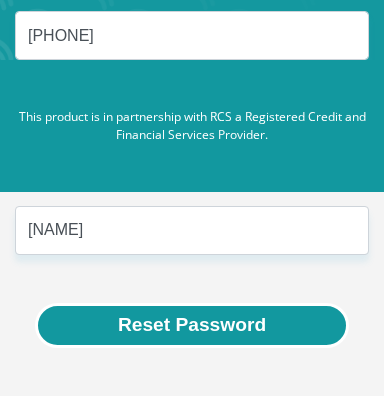 click on "Reset Password" at bounding box center [192, 325] 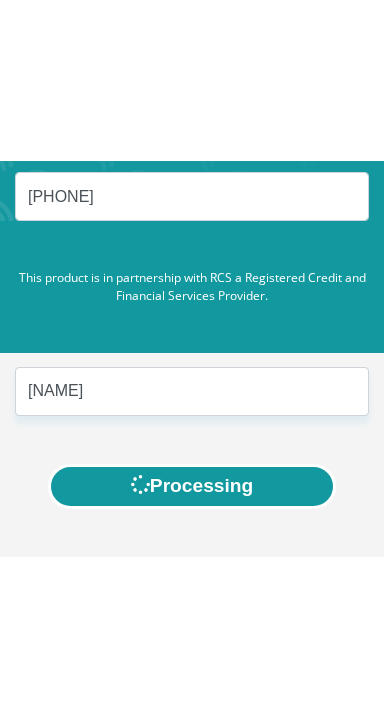 scroll, scrollTop: 177, scrollLeft: 0, axis: vertical 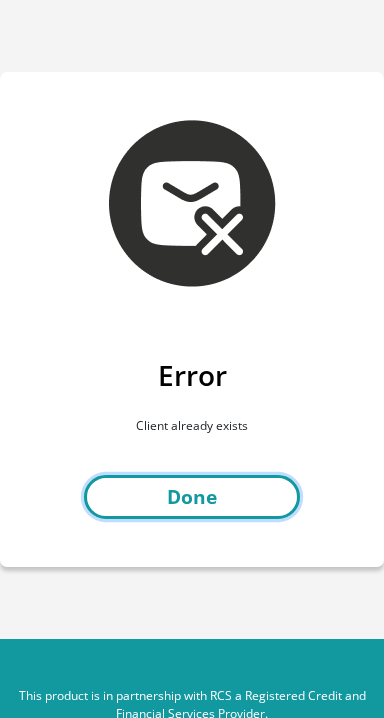 click on "Done" at bounding box center [192, 497] 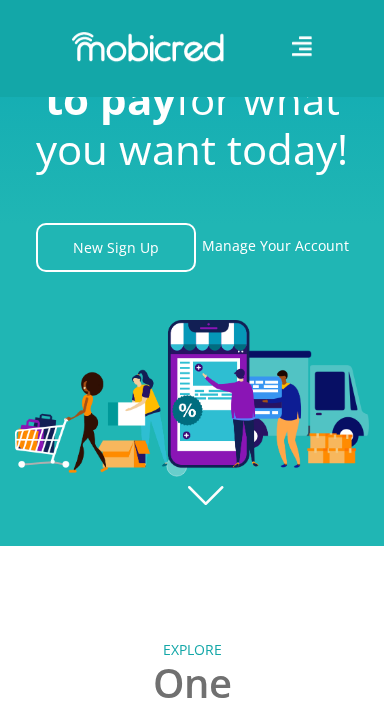 scroll, scrollTop: 180, scrollLeft: 0, axis: vertical 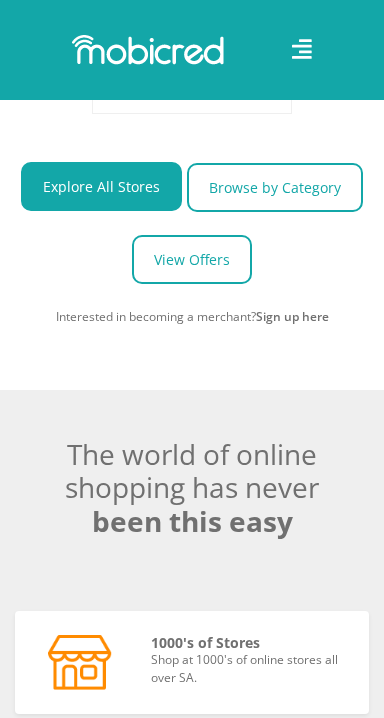 click 